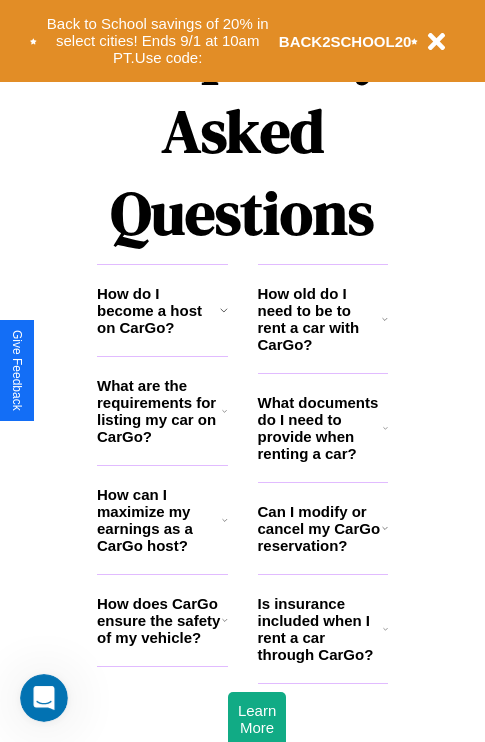 scroll, scrollTop: 2423, scrollLeft: 0, axis: vertical 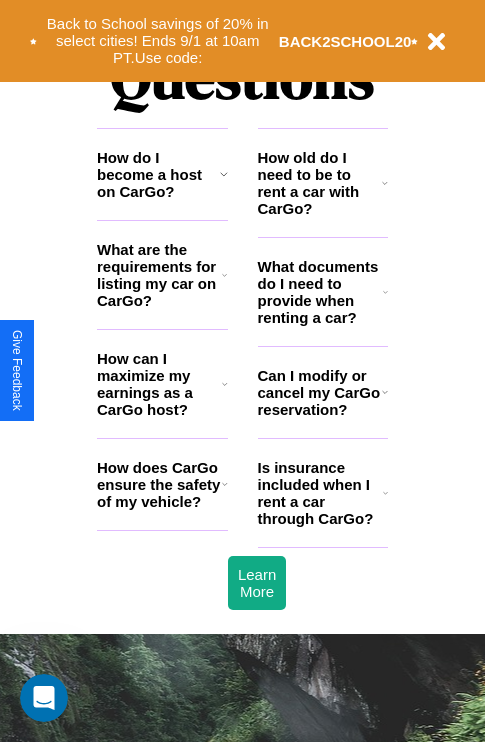click on "How old do I need to be to rent a car with CarGo?" at bounding box center (320, 183) 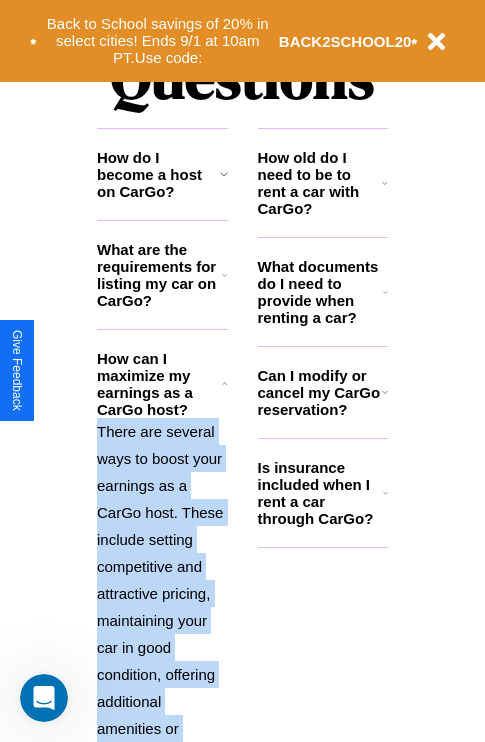 scroll, scrollTop: 2692, scrollLeft: 0, axis: vertical 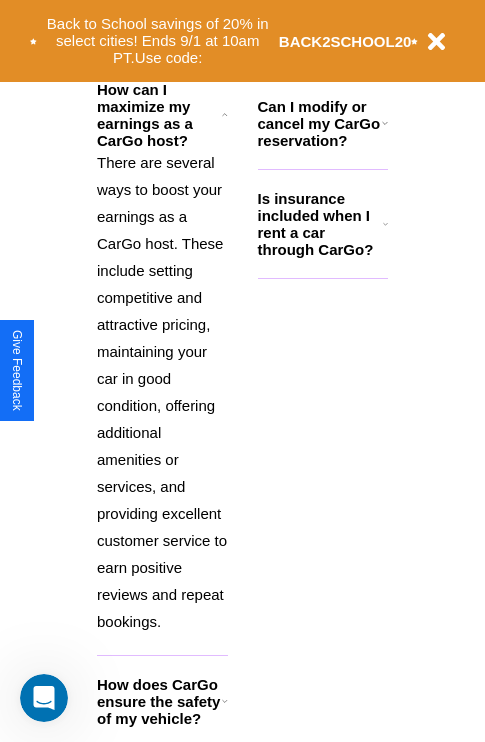 click 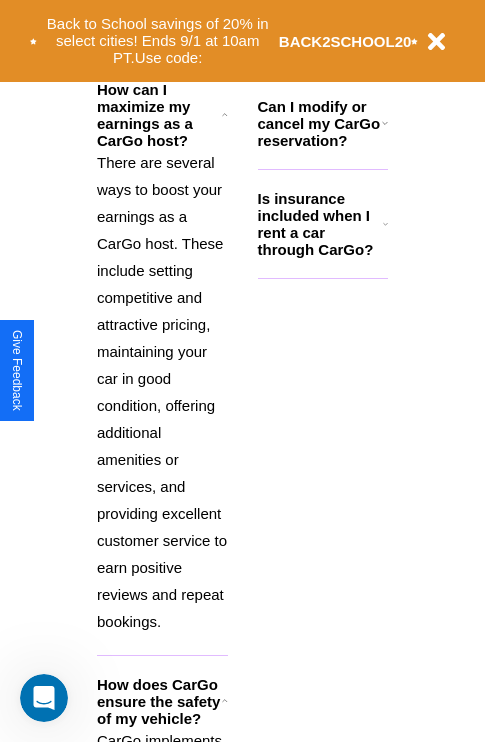 click on "Can I modify or cancel my CarGo reservation?" at bounding box center (320, 123) 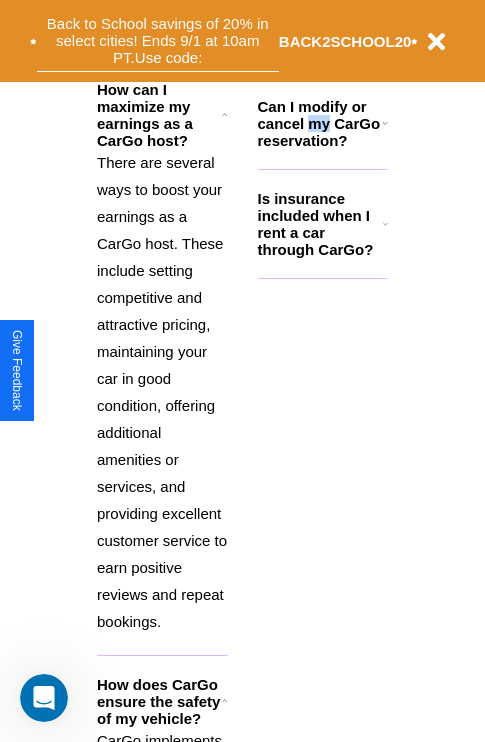click on "Back to School savings of 20% in select cities! Ends 9/1 at 10am PT.  Use code:" at bounding box center [158, 41] 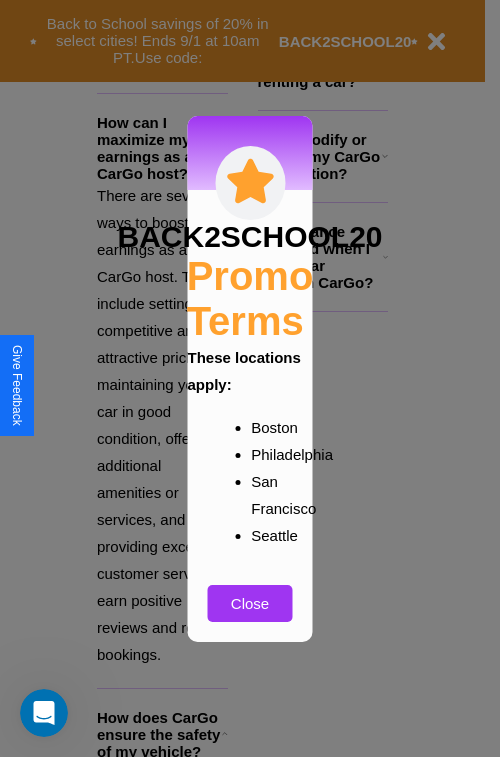 click at bounding box center [250, 378] 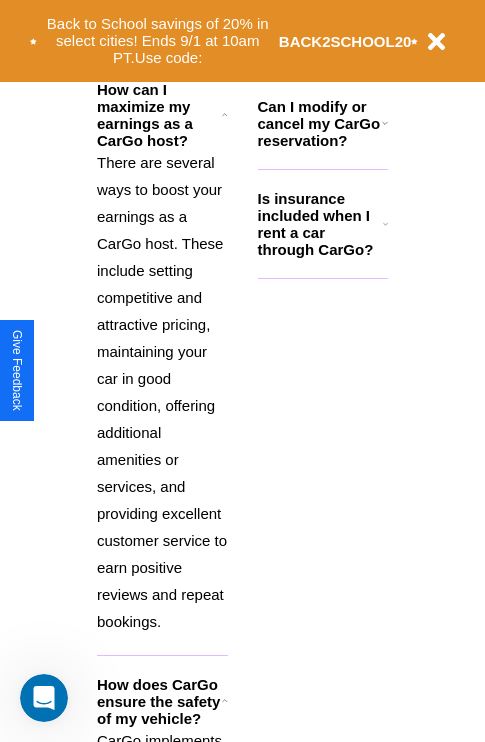 click on "Is insurance included when I rent a car through CarGo?" at bounding box center [320, 224] 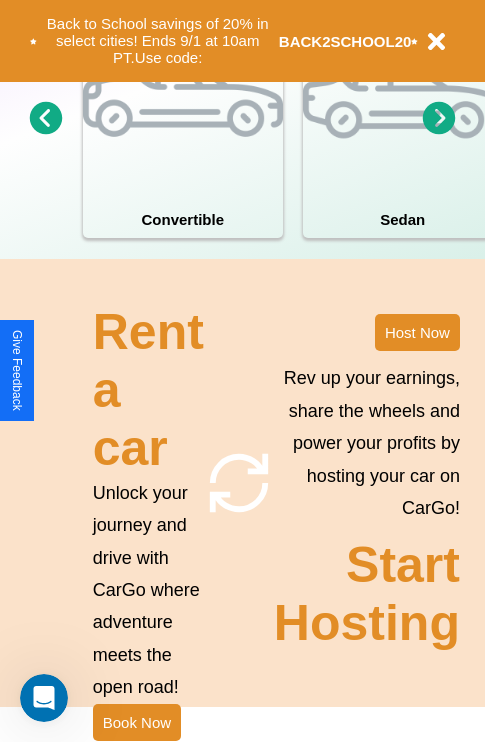scroll, scrollTop: 1558, scrollLeft: 0, axis: vertical 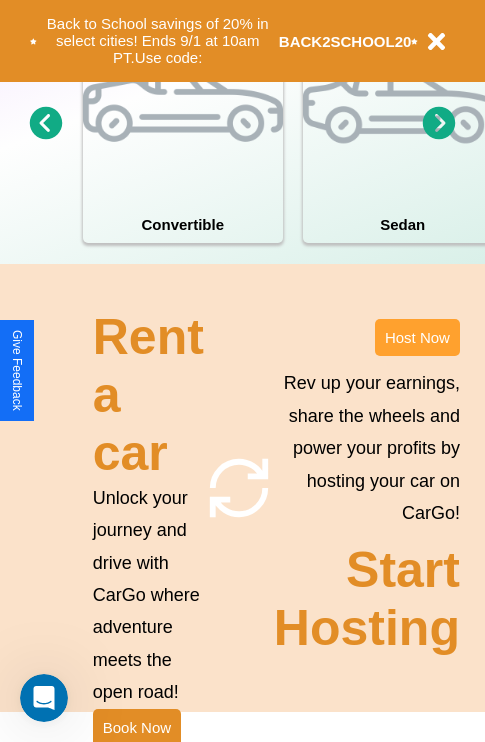 click on "Host Now" at bounding box center (417, 337) 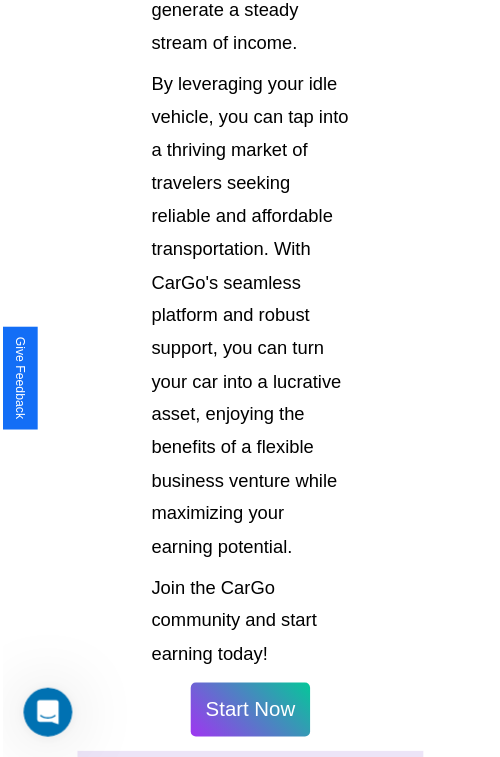 scroll, scrollTop: 1417, scrollLeft: 0, axis: vertical 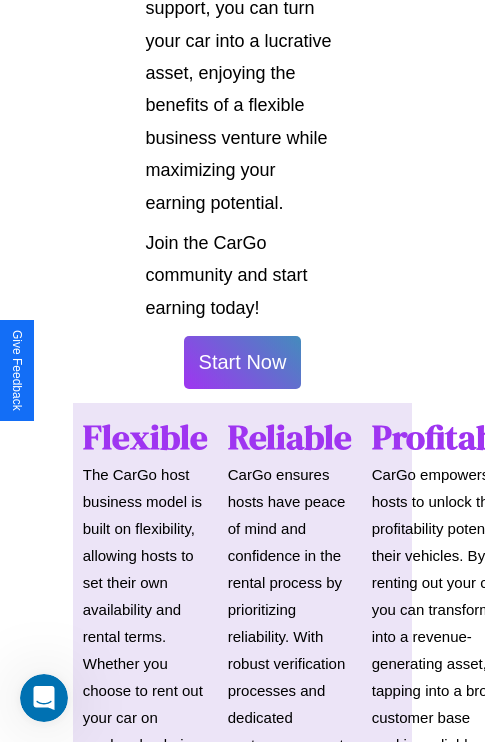 click on "Start Now" at bounding box center (243, 362) 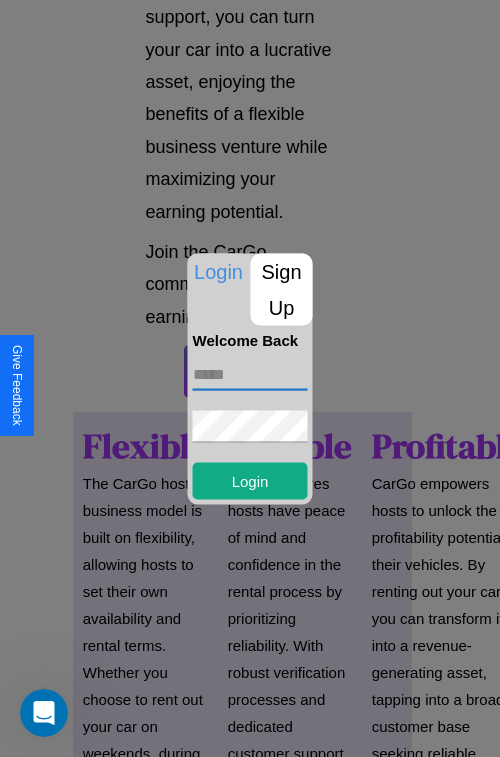 click at bounding box center [250, 374] 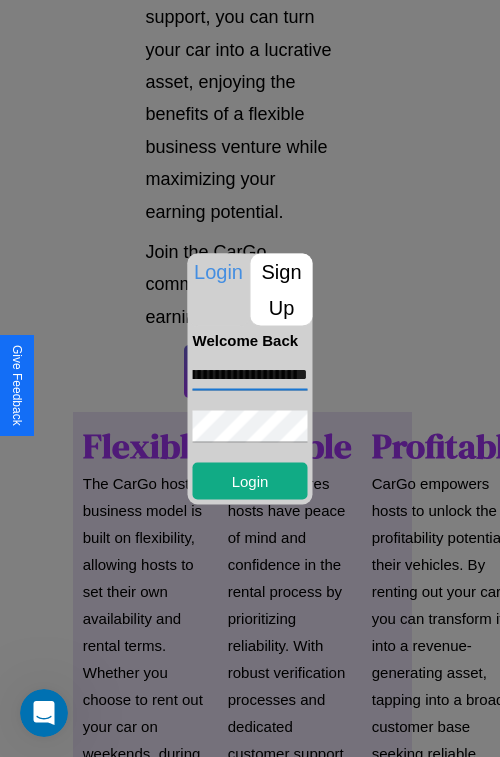 scroll, scrollTop: 0, scrollLeft: 106, axis: horizontal 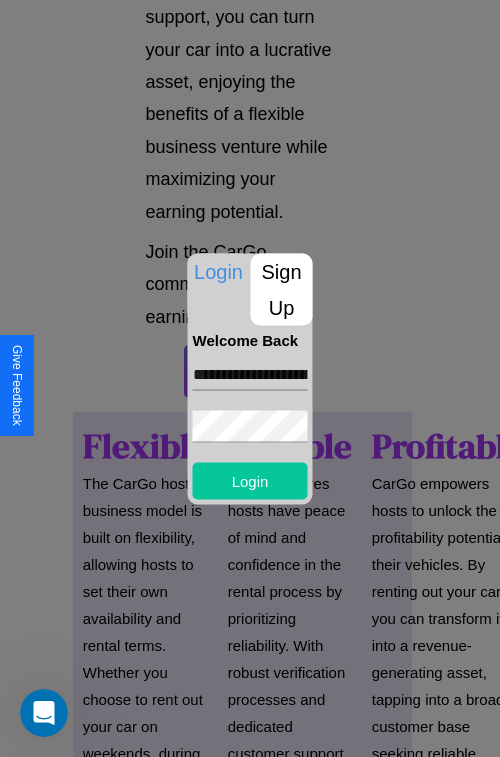 click on "Login" at bounding box center [250, 480] 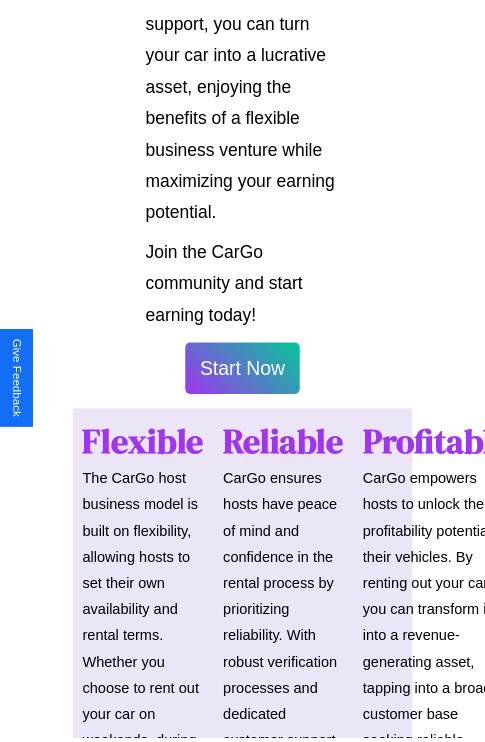 scroll, scrollTop: 1419, scrollLeft: 0, axis: vertical 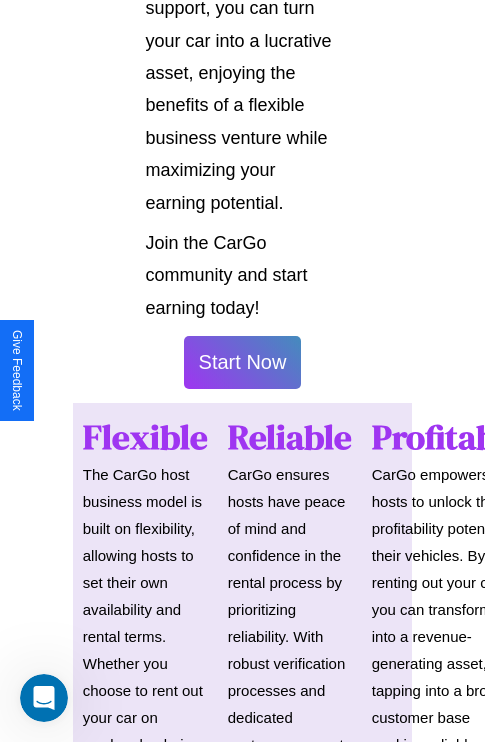 click on "Start Now" at bounding box center (243, 362) 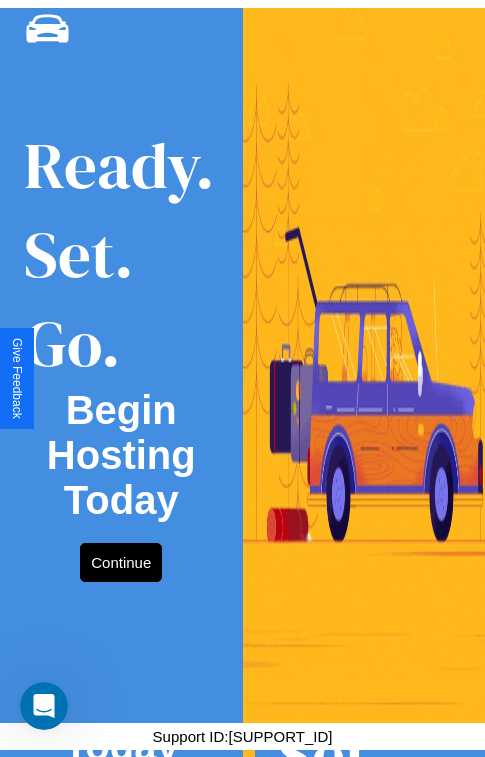scroll, scrollTop: 0, scrollLeft: 0, axis: both 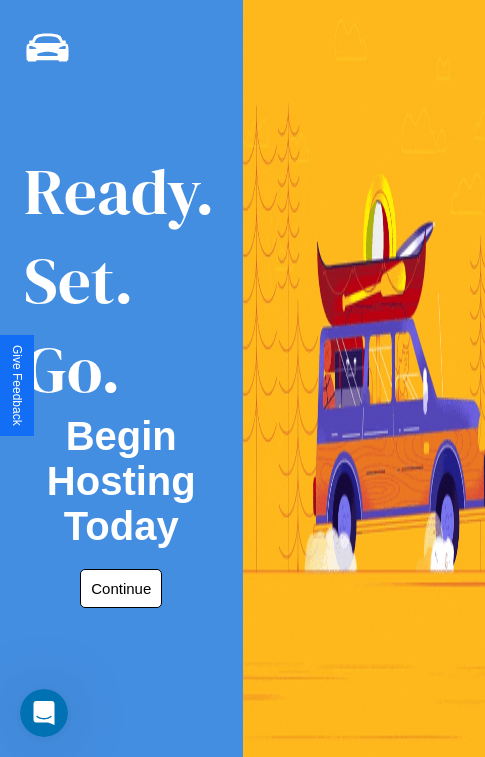 click on "Continue" at bounding box center (121, 588) 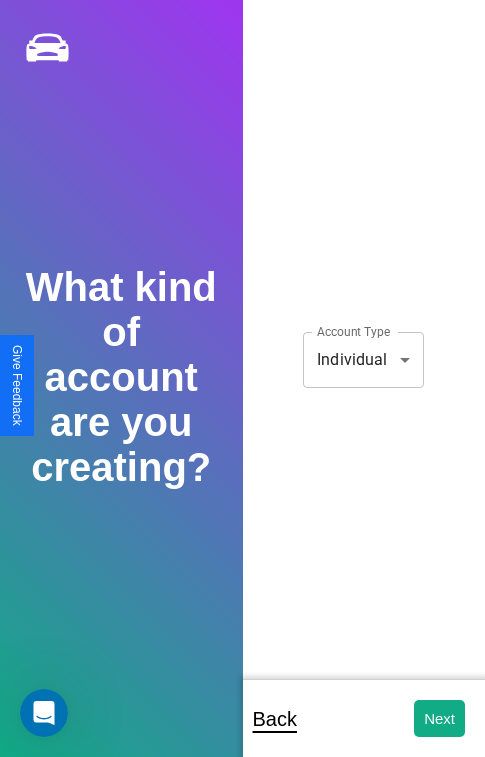 click on "**********" at bounding box center [242, 392] 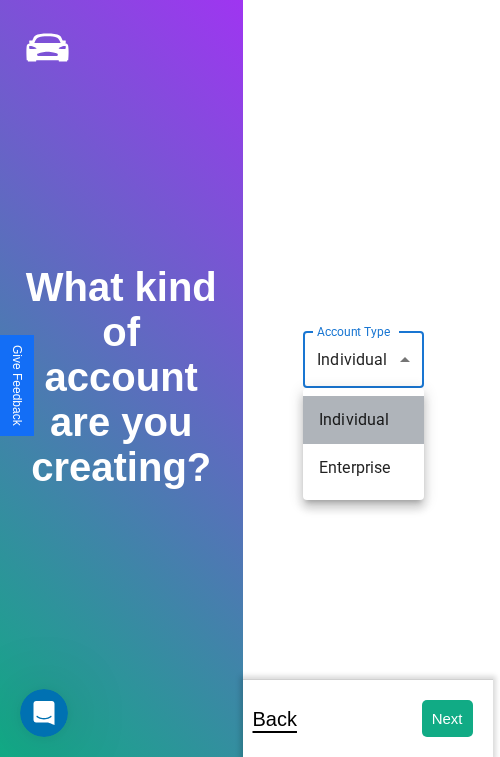click on "Individual" at bounding box center [363, 420] 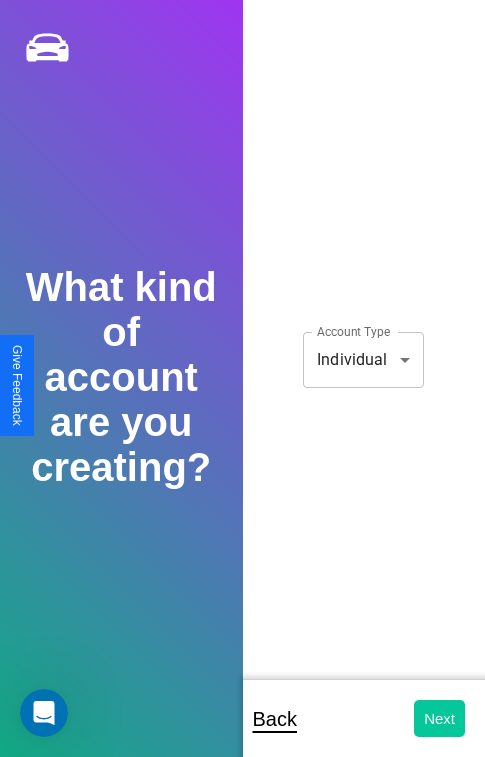 click on "Next" at bounding box center (439, 718) 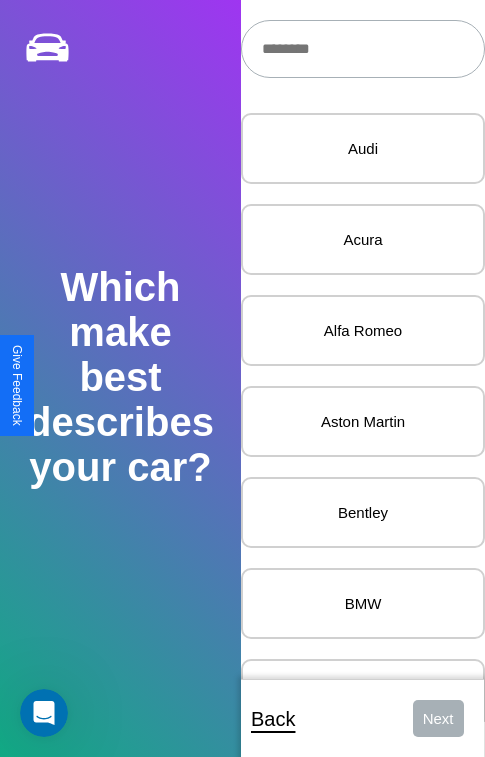 scroll, scrollTop: 27, scrollLeft: 0, axis: vertical 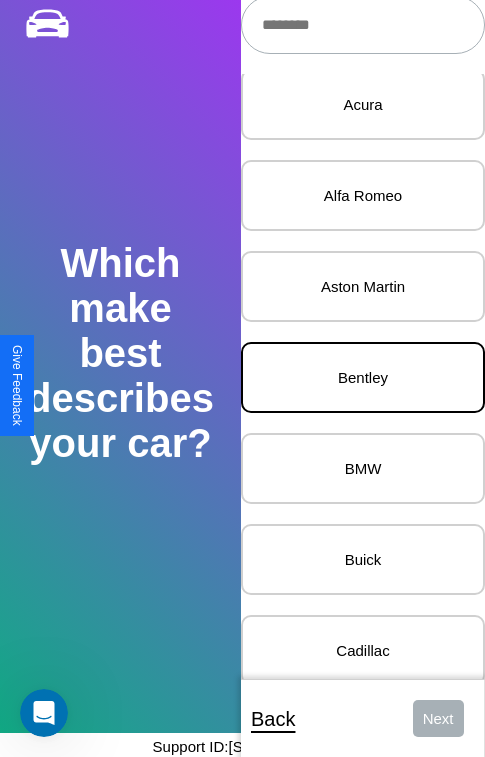 click on "Bentley" at bounding box center [363, 377] 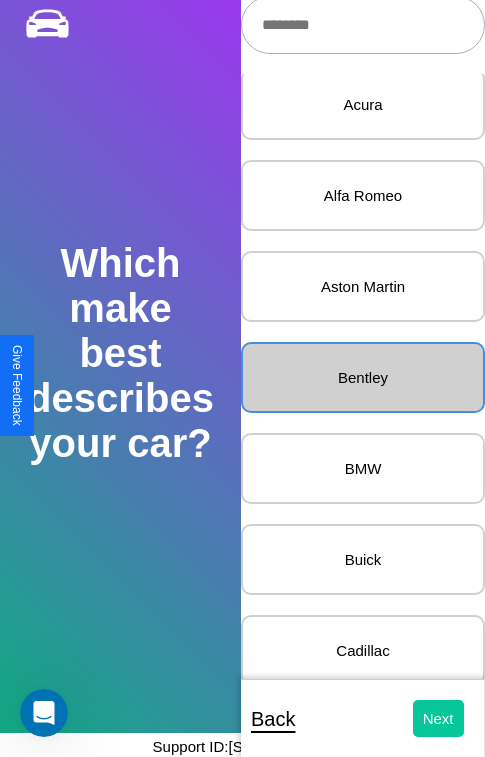 click on "Next" at bounding box center (438, 718) 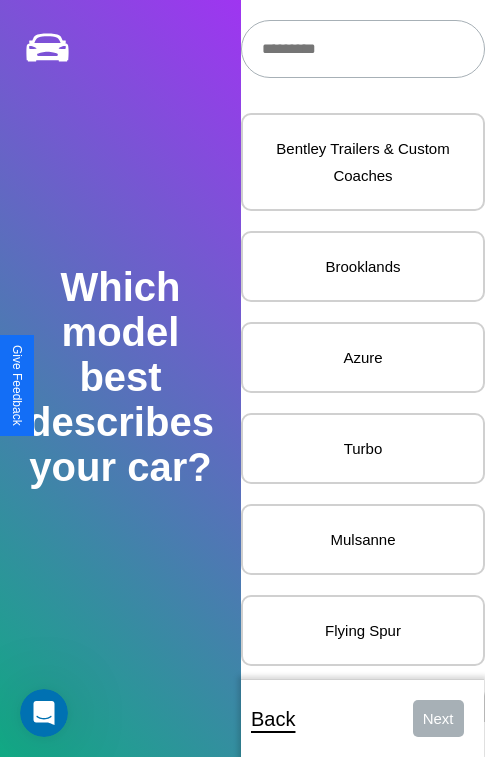 scroll, scrollTop: 27, scrollLeft: 0, axis: vertical 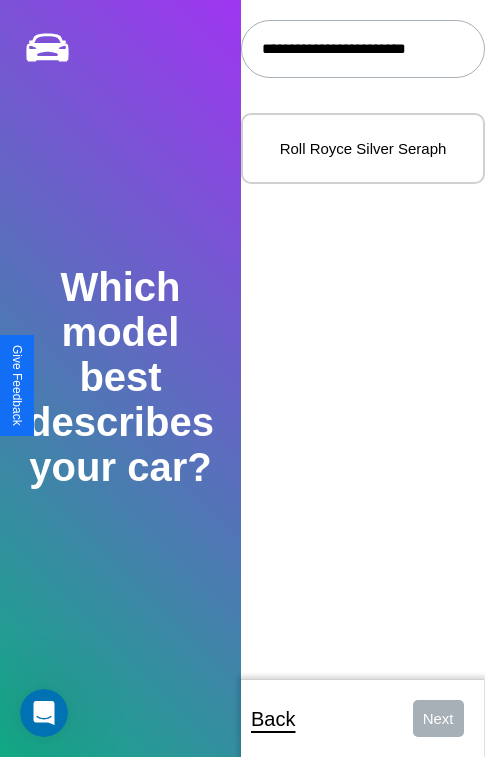 type on "**********" 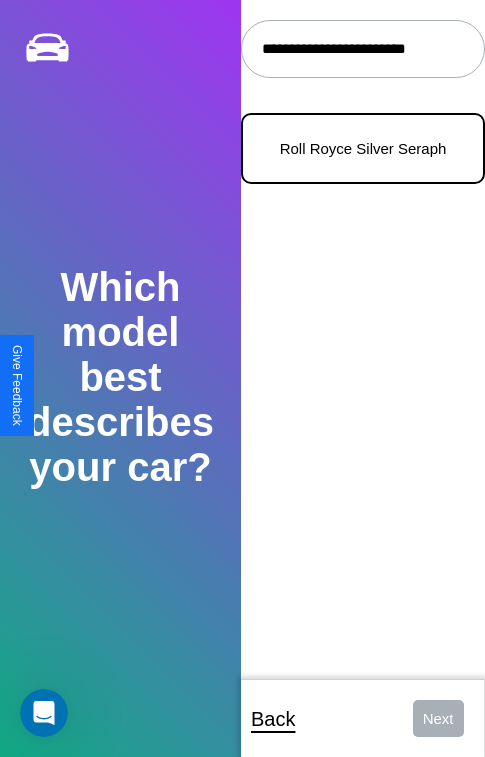 click on "Roll Royce Silver Seraph" at bounding box center (363, 148) 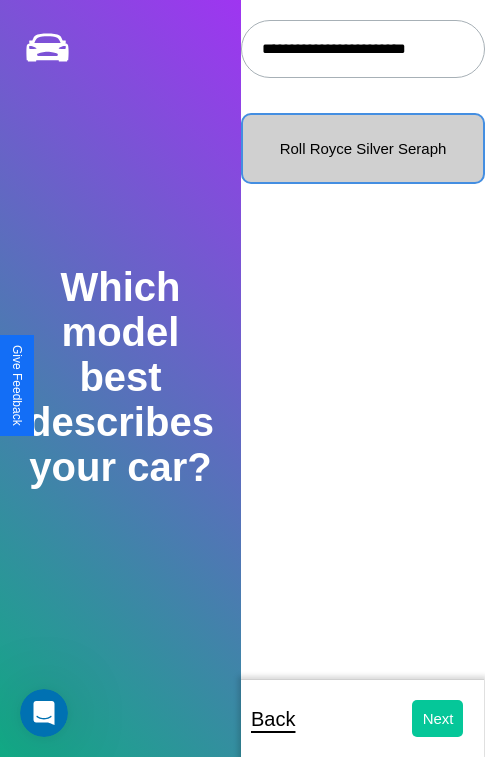 click on "Next" at bounding box center (438, 718) 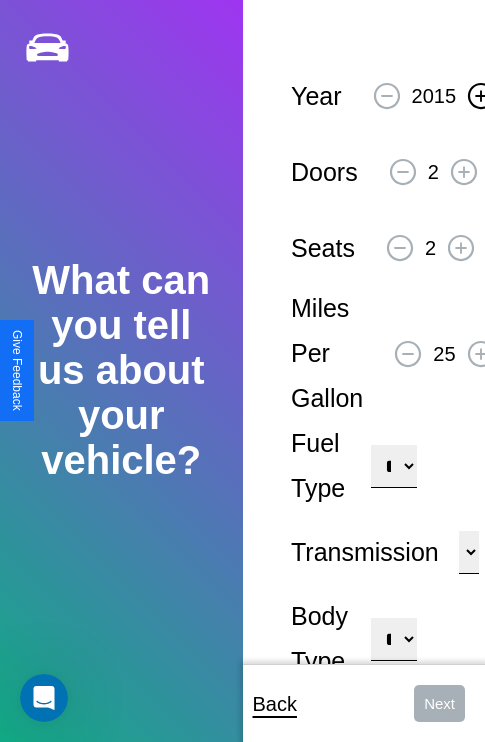 click 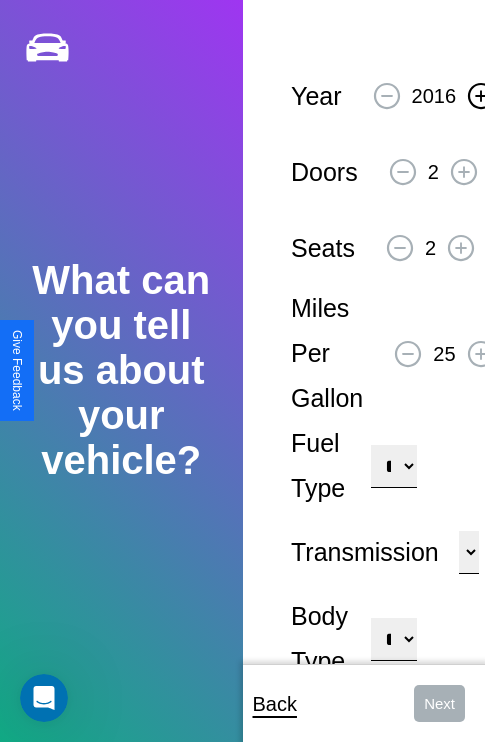 click 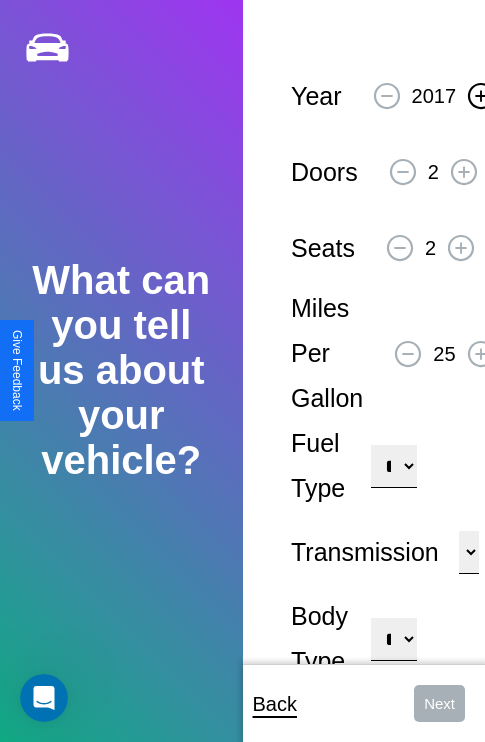 click 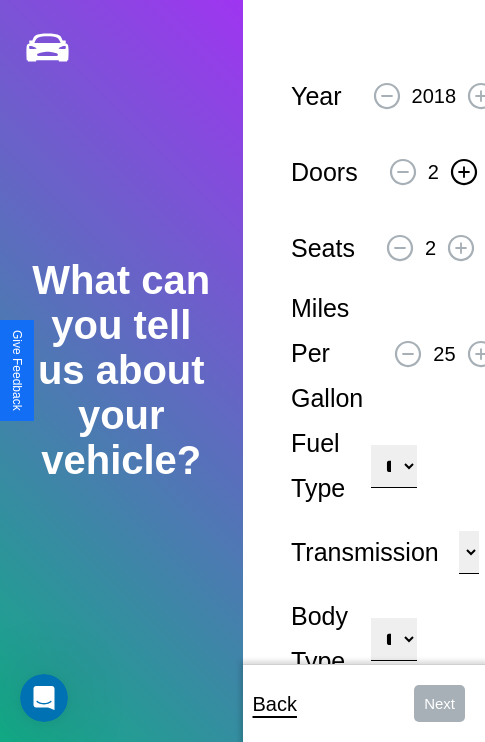 click 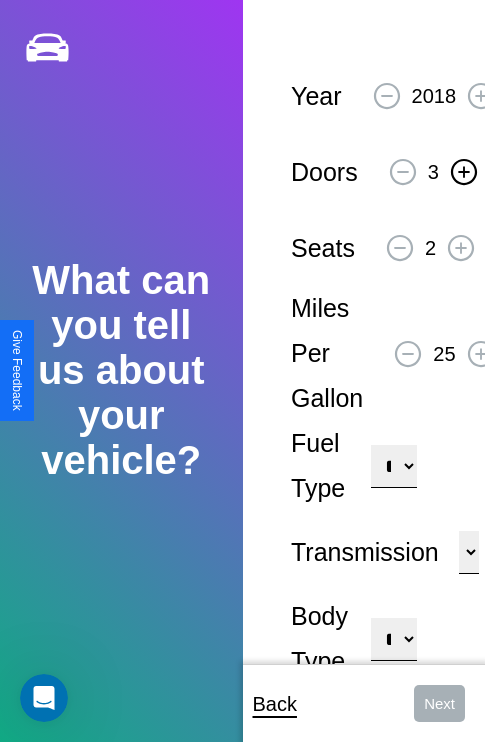 click 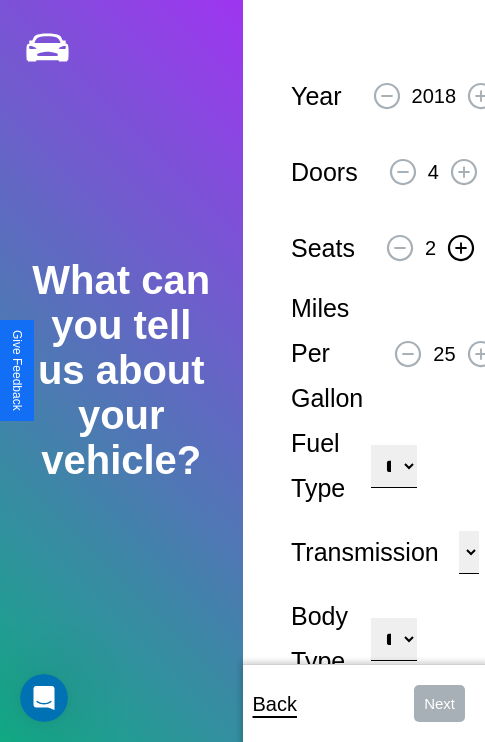 click 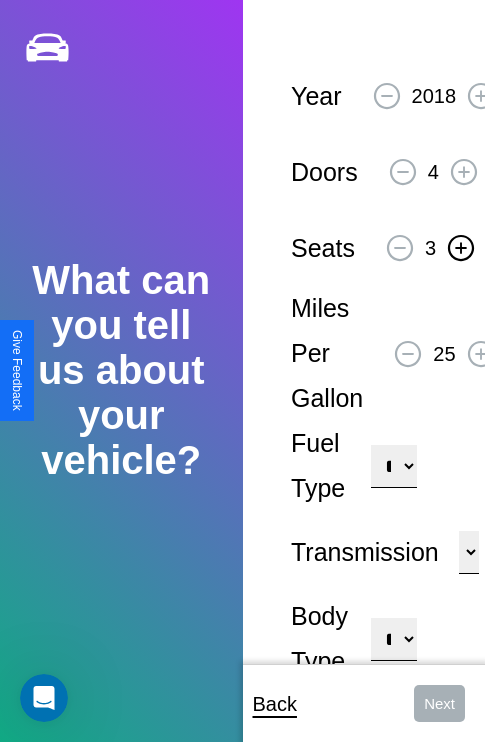click 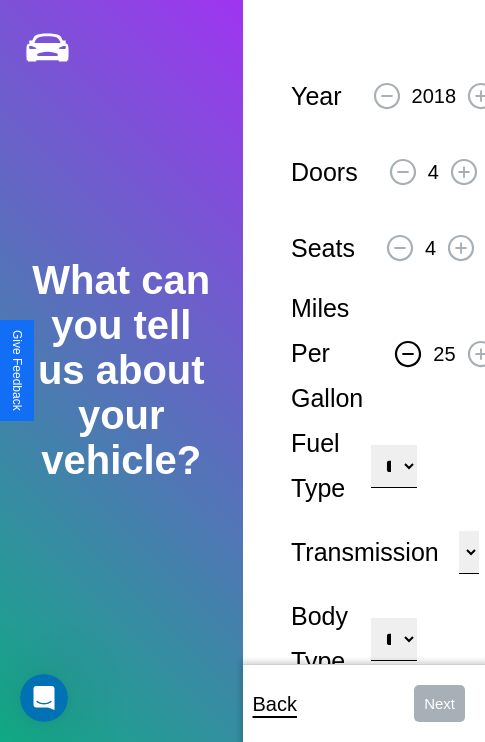 click 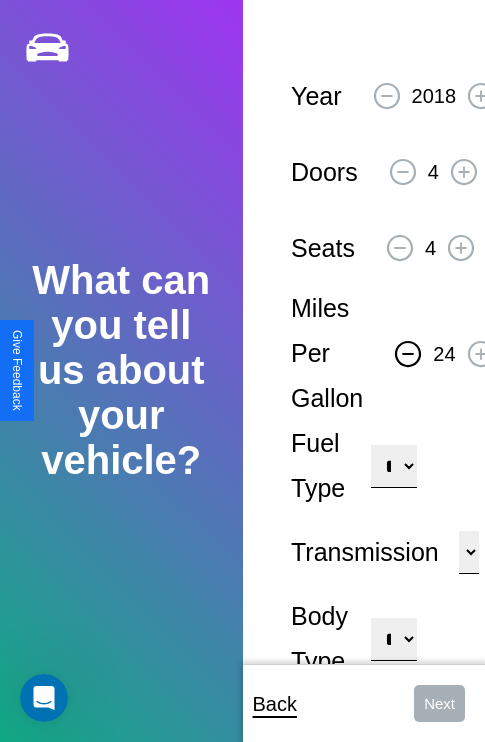 click 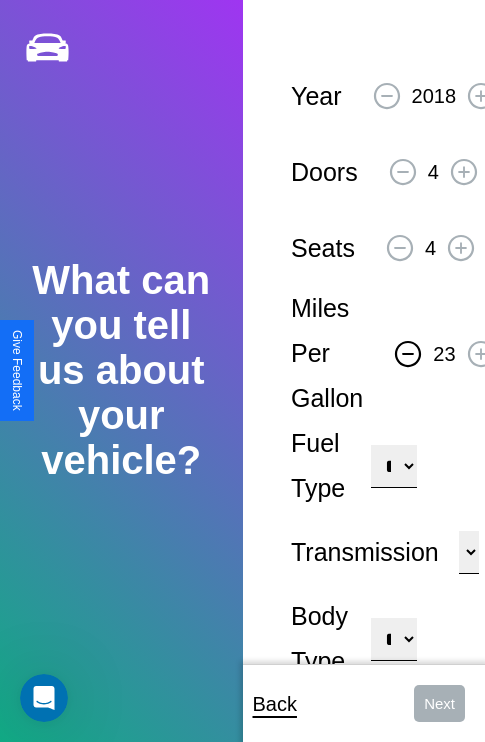 click 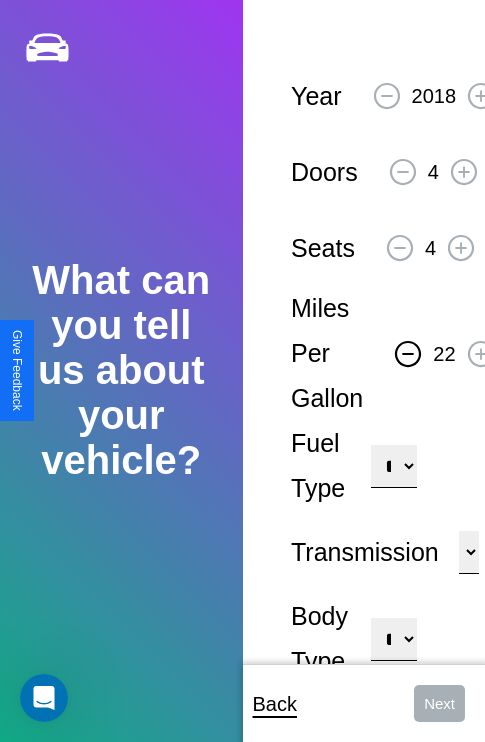 click 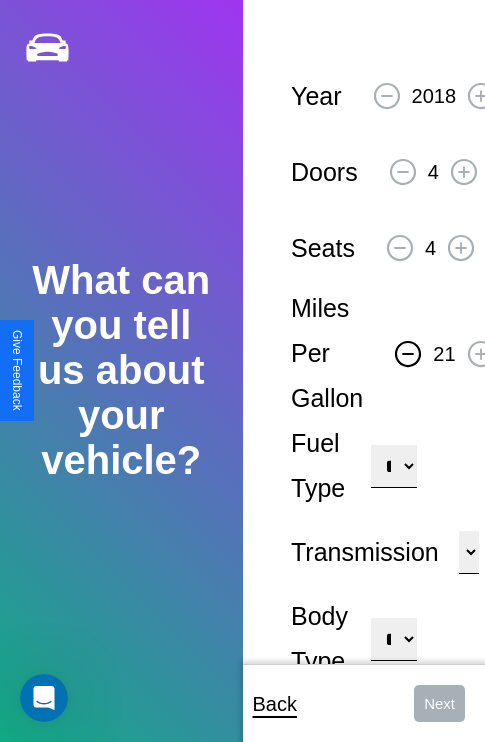 click 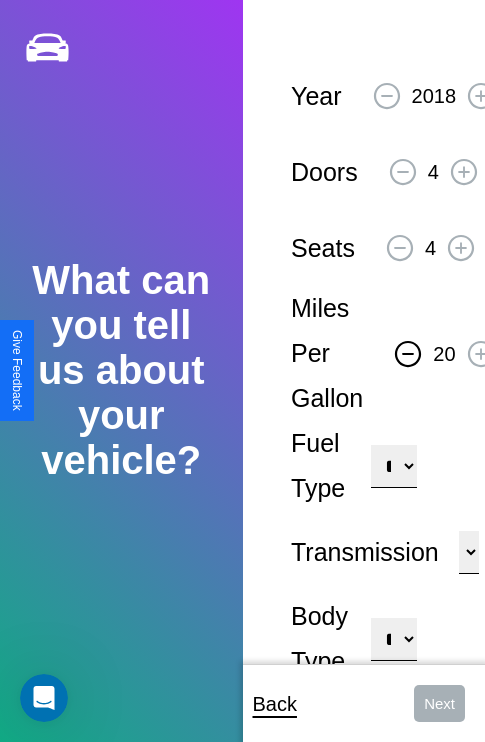 click 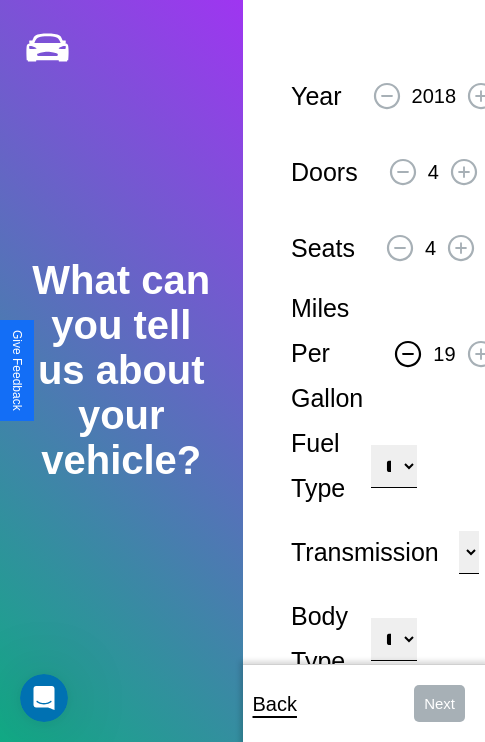 click 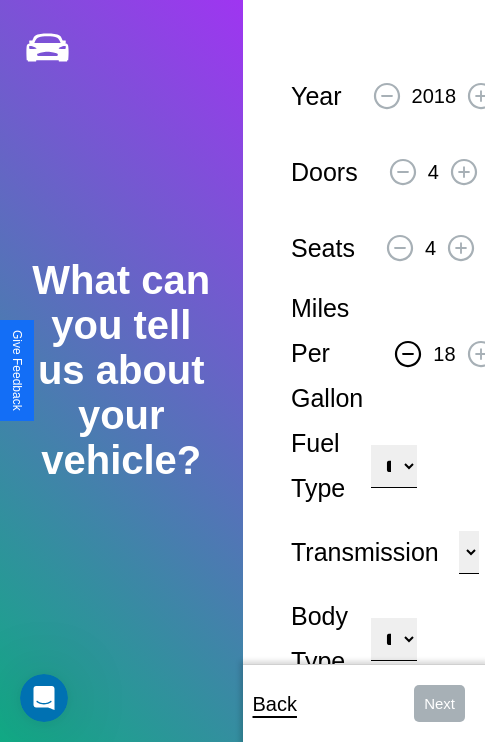 click on "**********" at bounding box center [393, 466] 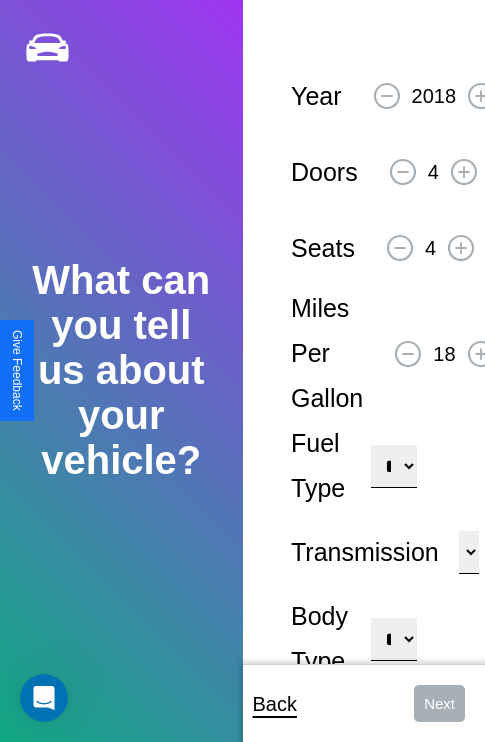 select on "******" 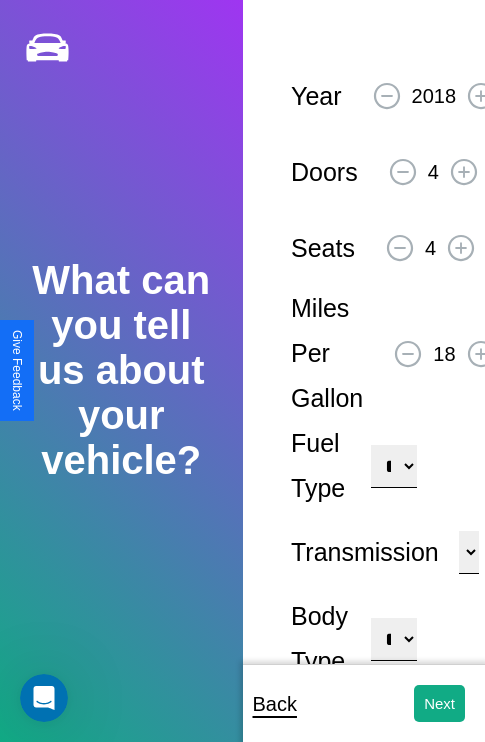 click on "**********" at bounding box center [393, 639] 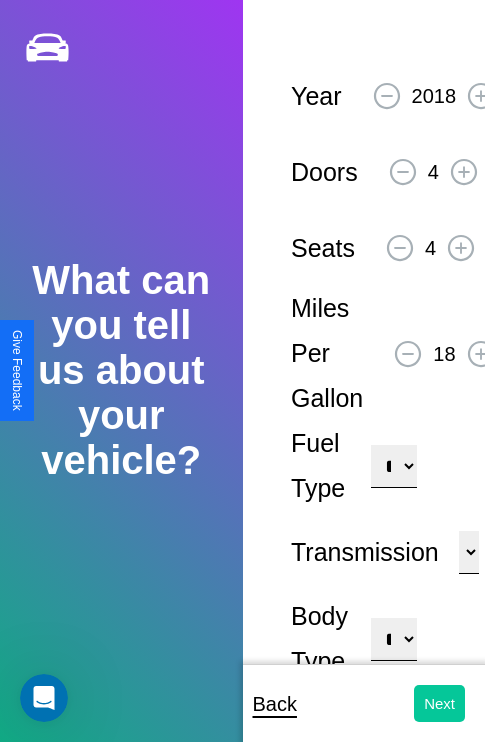 click on "Next" at bounding box center (439, 703) 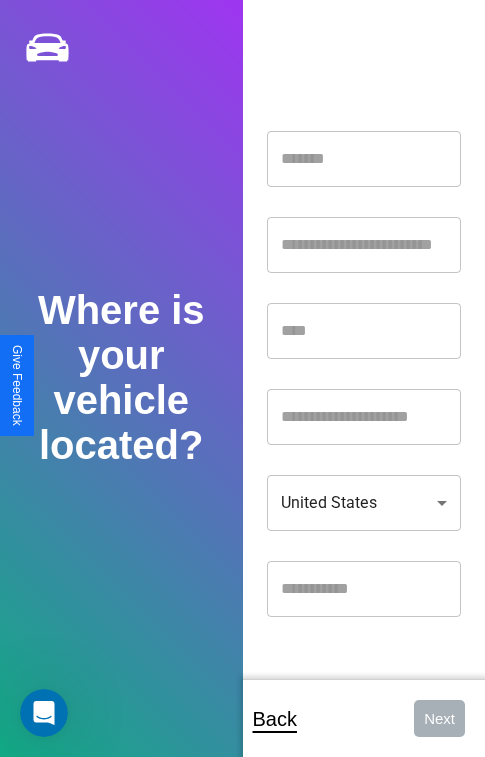 click at bounding box center (364, 159) 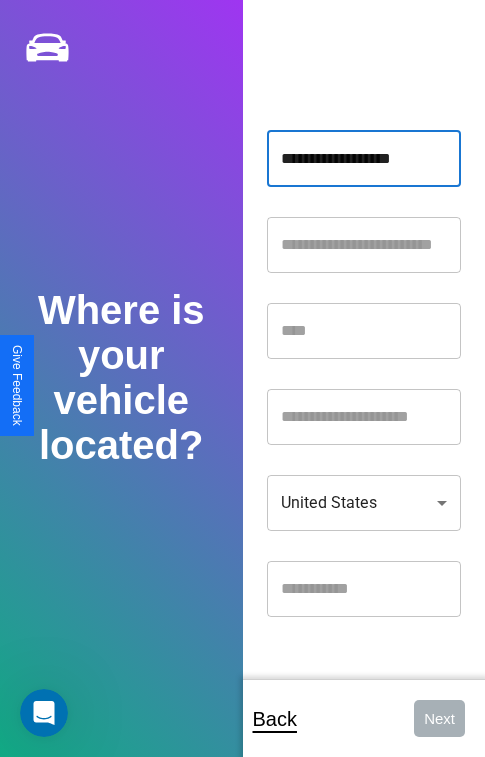 type on "**********" 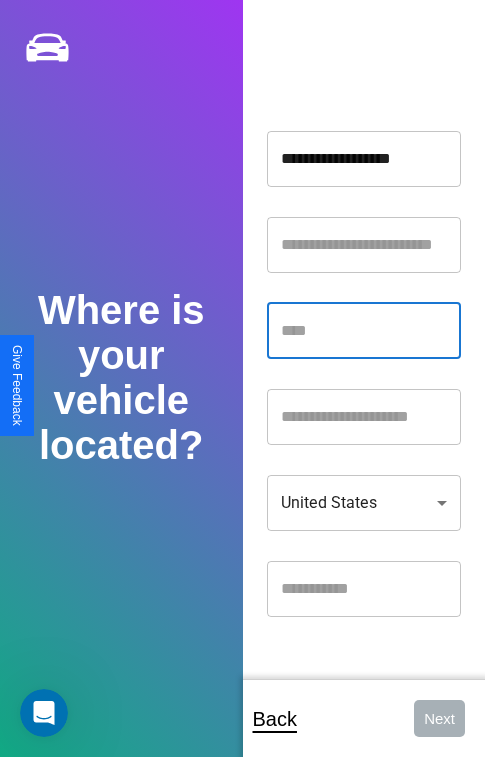 click at bounding box center [364, 331] 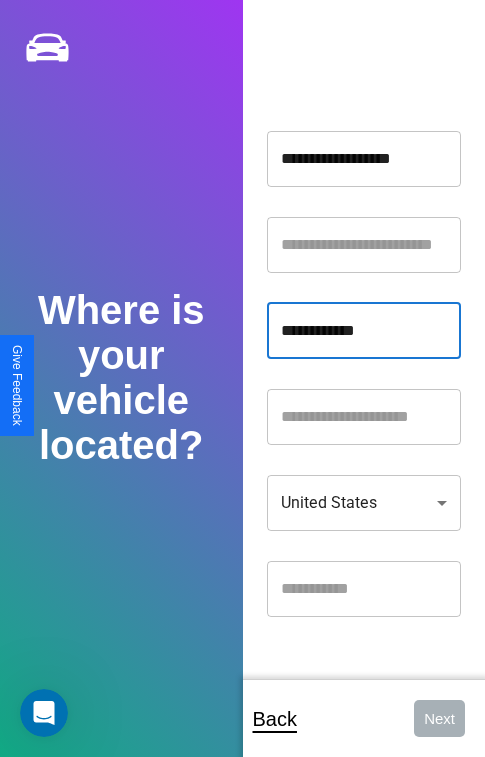 type on "**********" 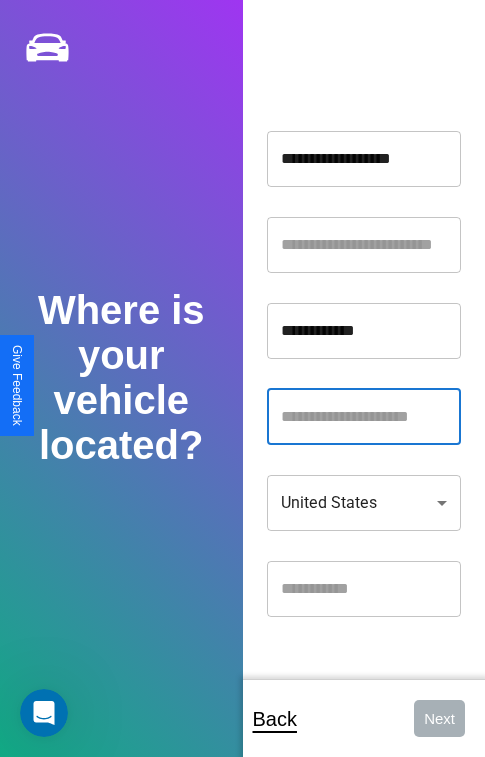 click at bounding box center [364, 417] 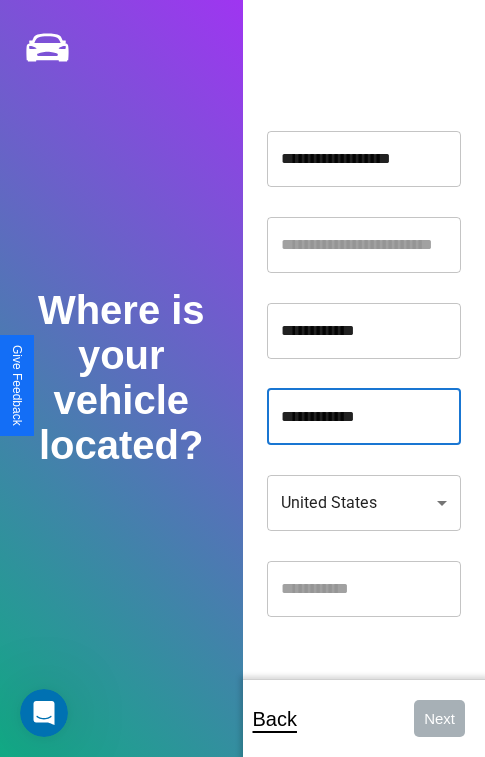 type on "**********" 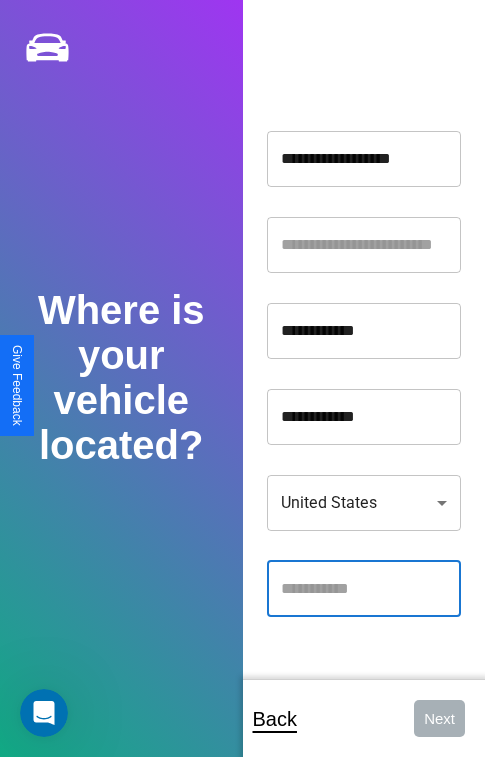 click at bounding box center (364, 589) 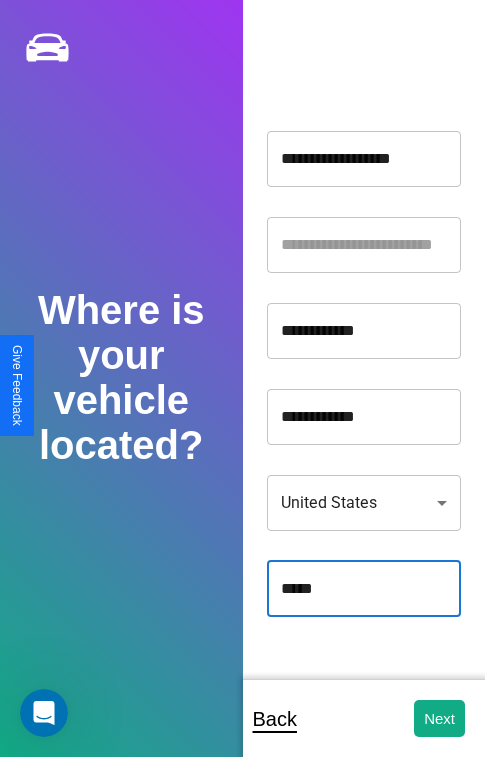 type on "*****" 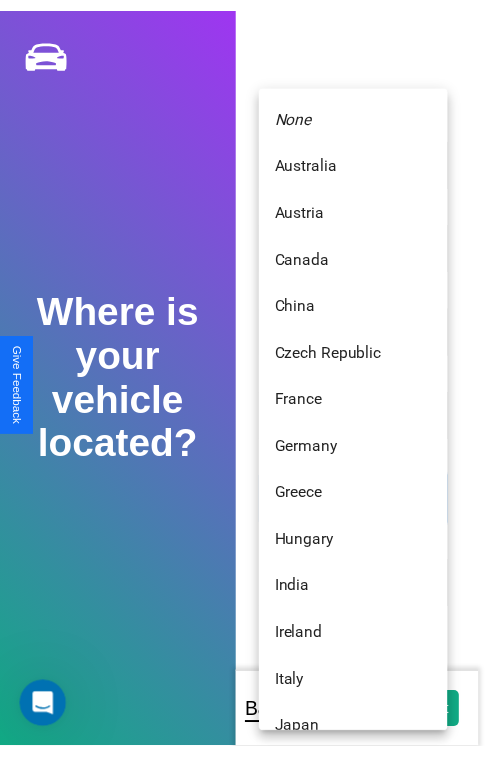 scroll, scrollTop: 459, scrollLeft: 0, axis: vertical 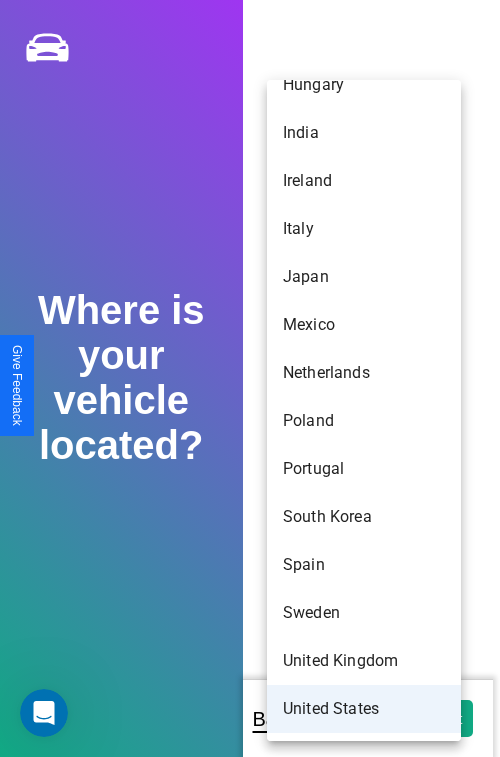 click on "United States" at bounding box center [364, 709] 